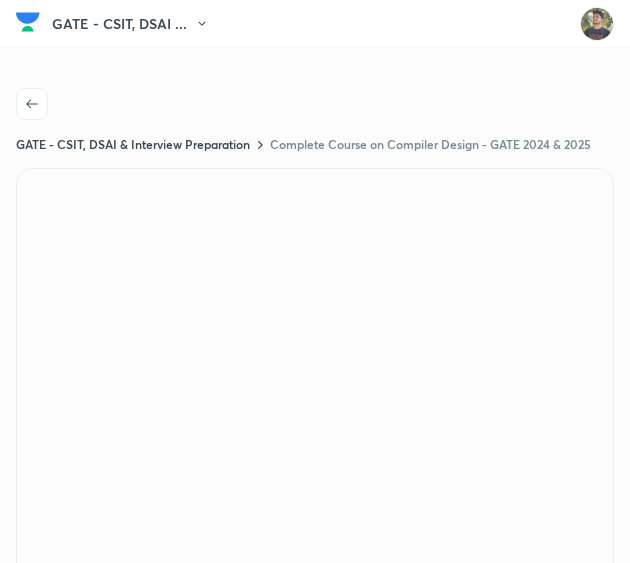 scroll, scrollTop: 0, scrollLeft: 0, axis: both 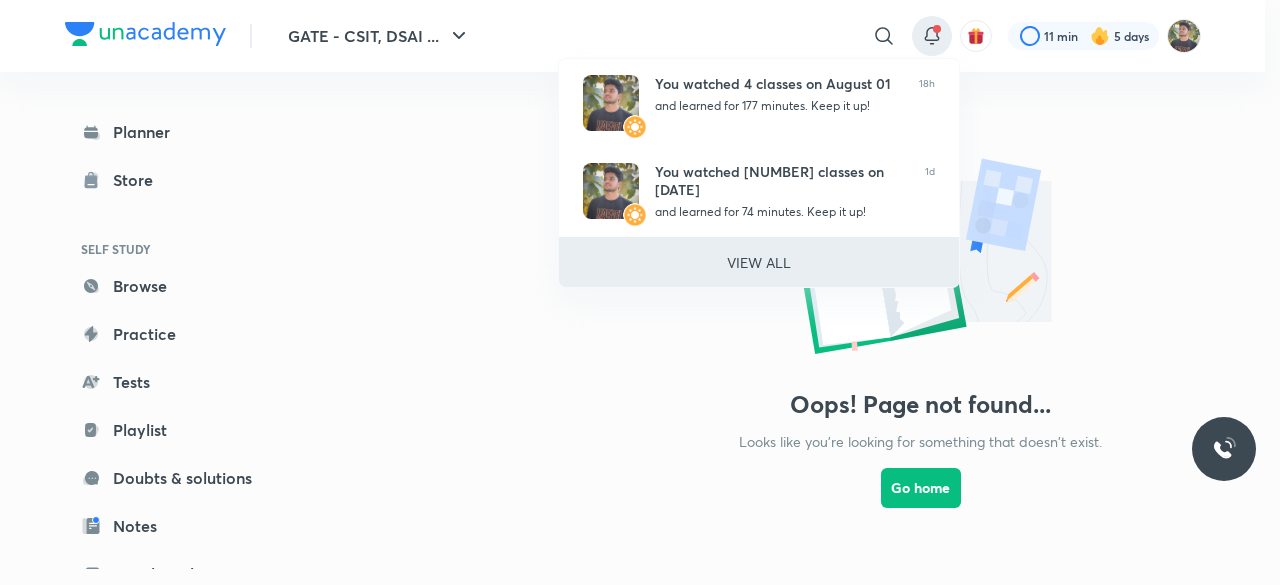 click on "VIEW ALL" at bounding box center (759, 262) 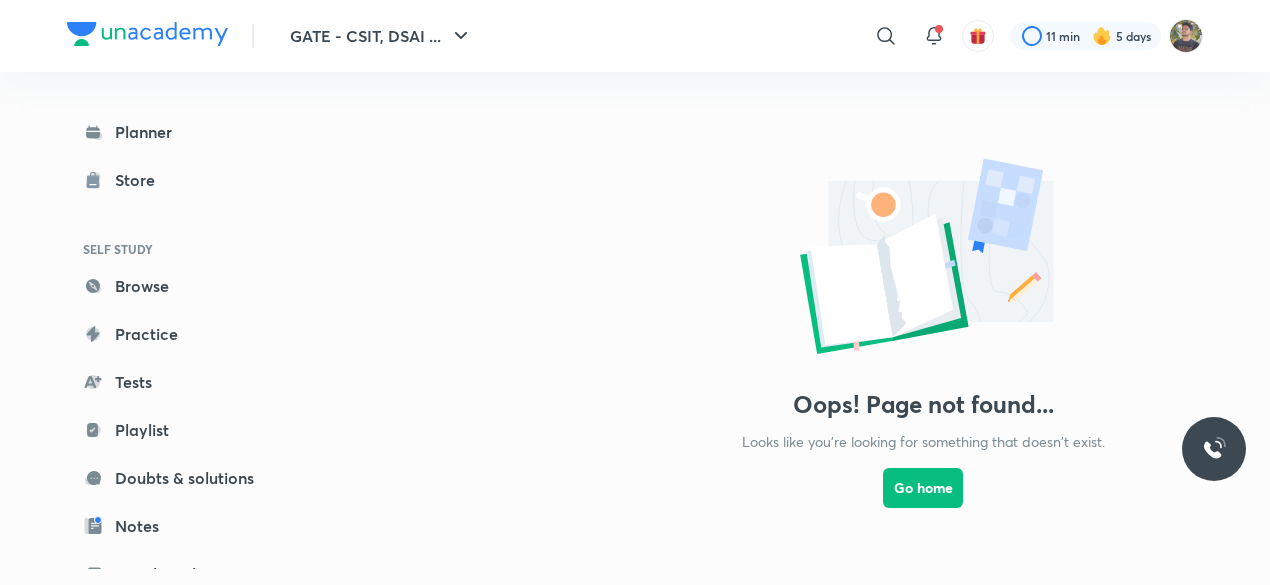 scroll, scrollTop: 0, scrollLeft: 0, axis: both 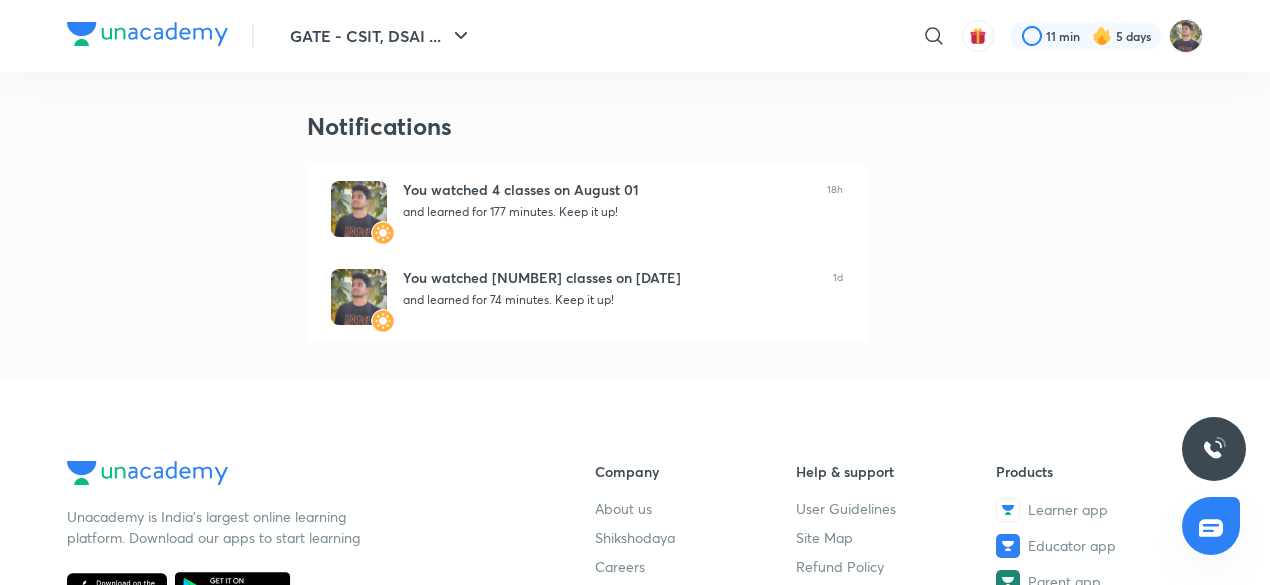 click at bounding box center (1102, 36) 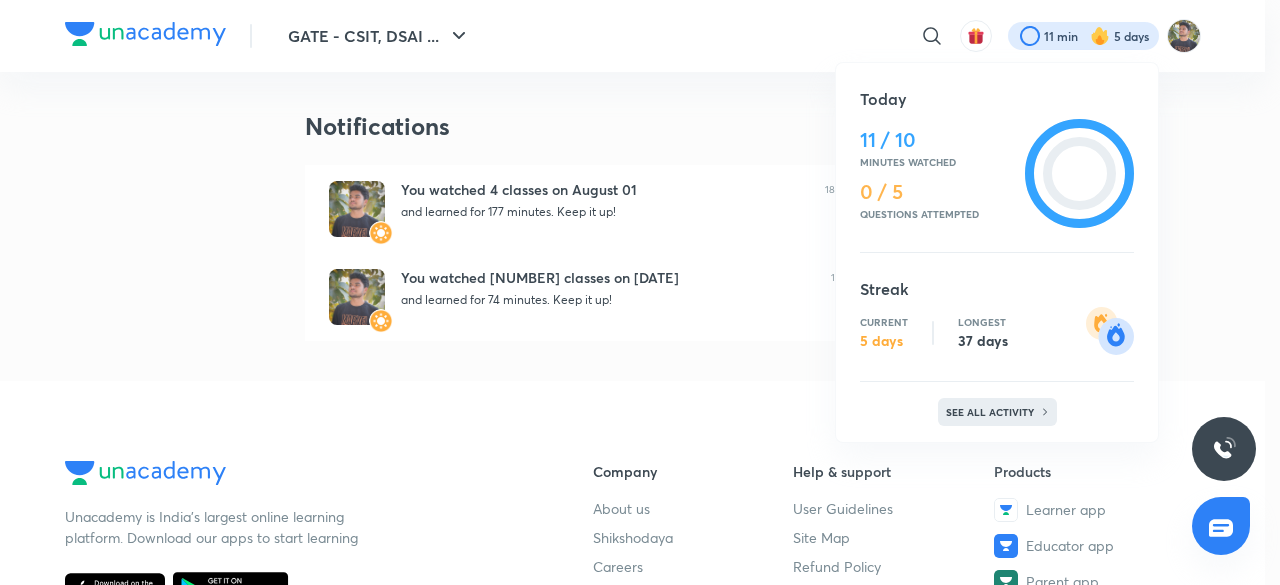 click on "See all activity" at bounding box center [992, 412] 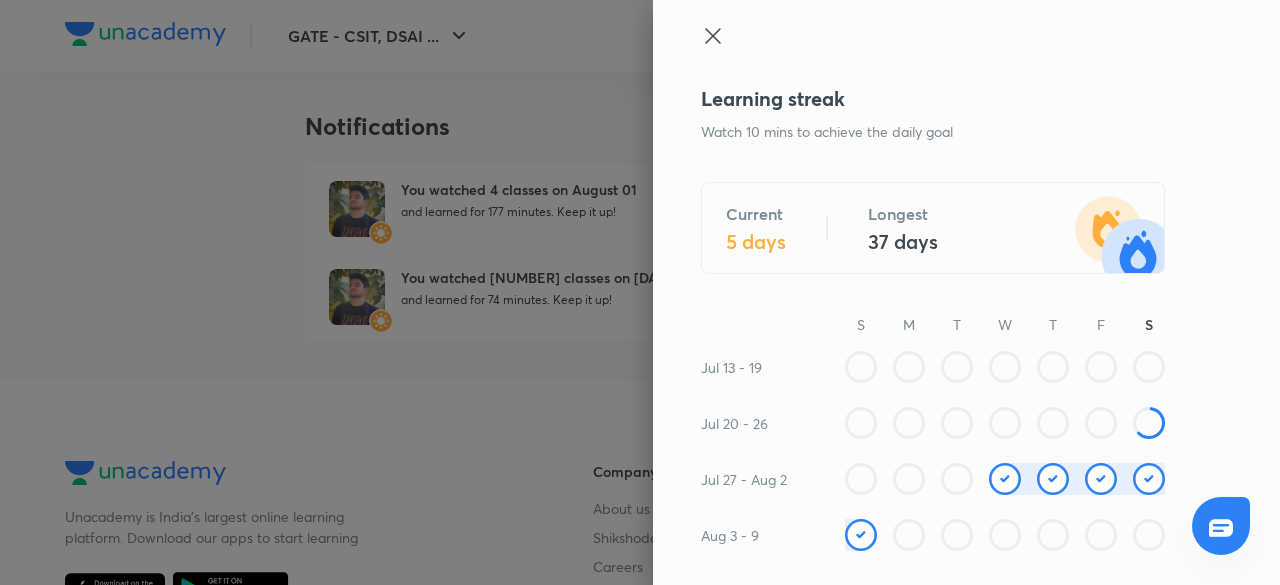 click at bounding box center [640, 292] 